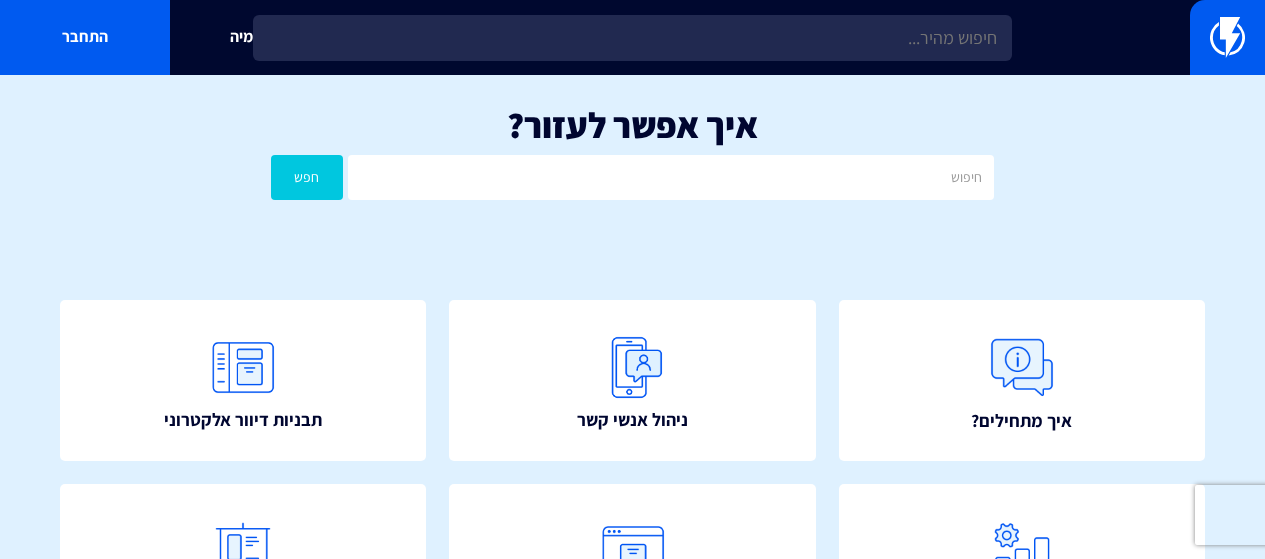 scroll, scrollTop: 0, scrollLeft: 0, axis: both 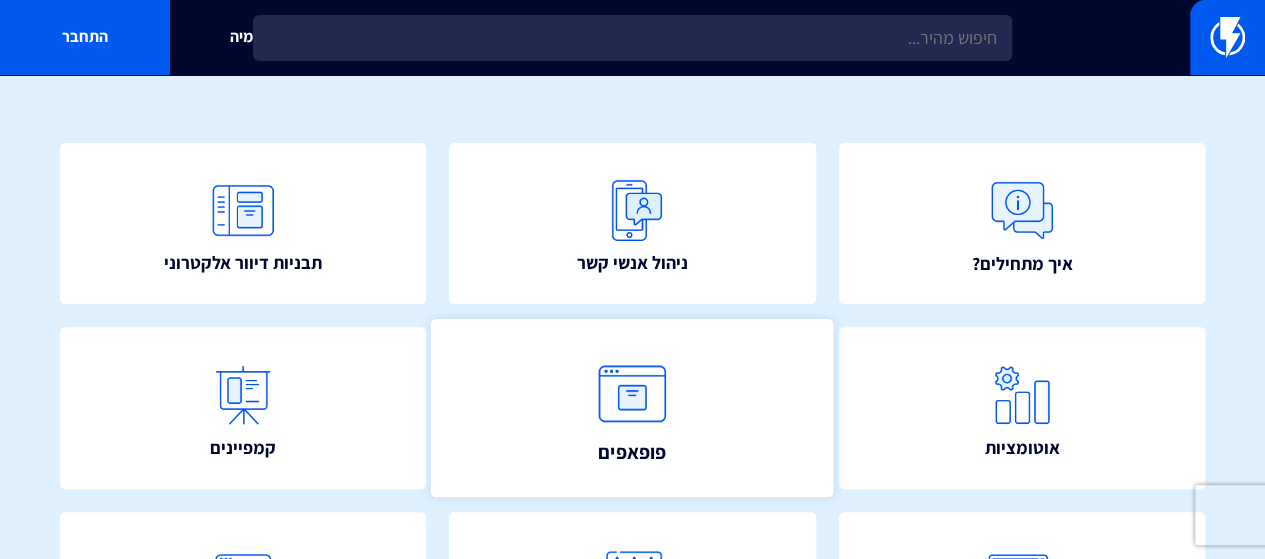 click at bounding box center [633, 394] 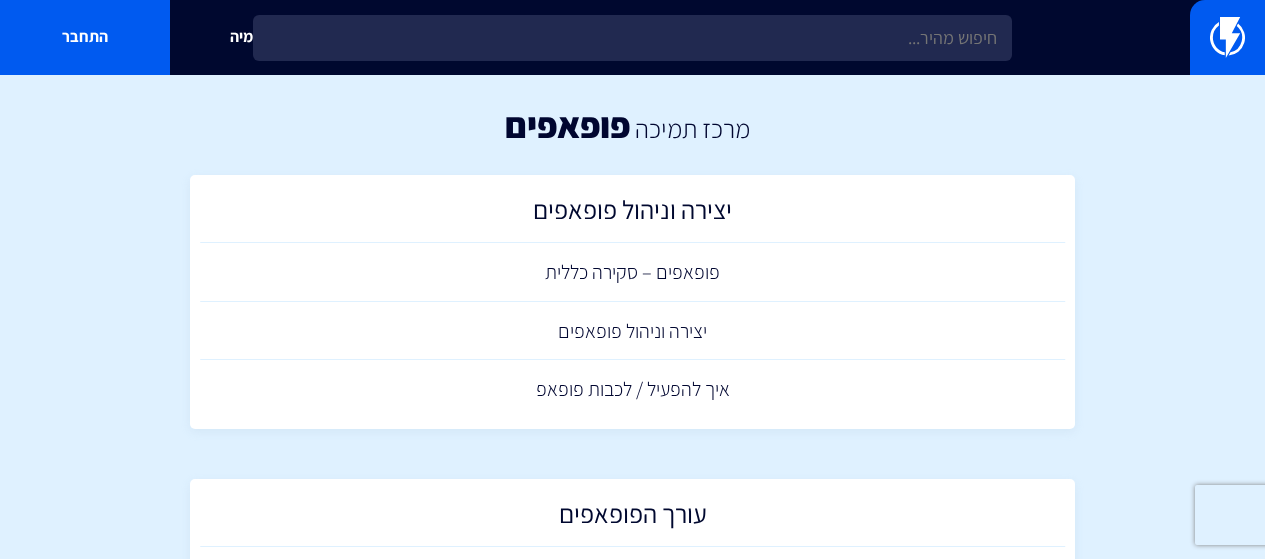scroll, scrollTop: 0, scrollLeft: 0, axis: both 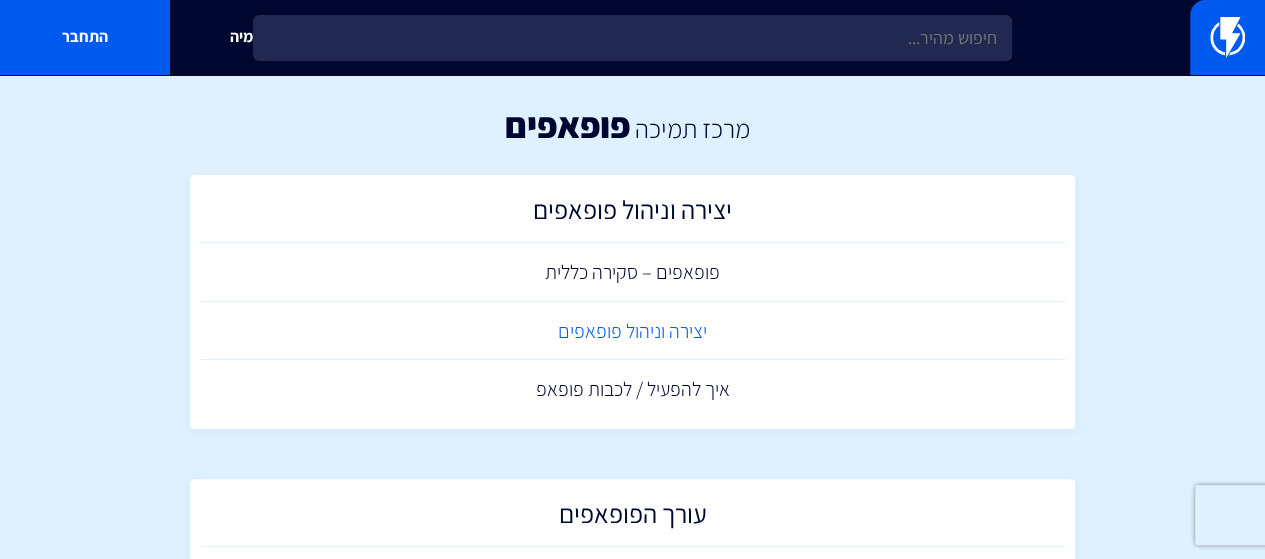 click on "יצירה וניהול פופאפים" at bounding box center [633, 331] 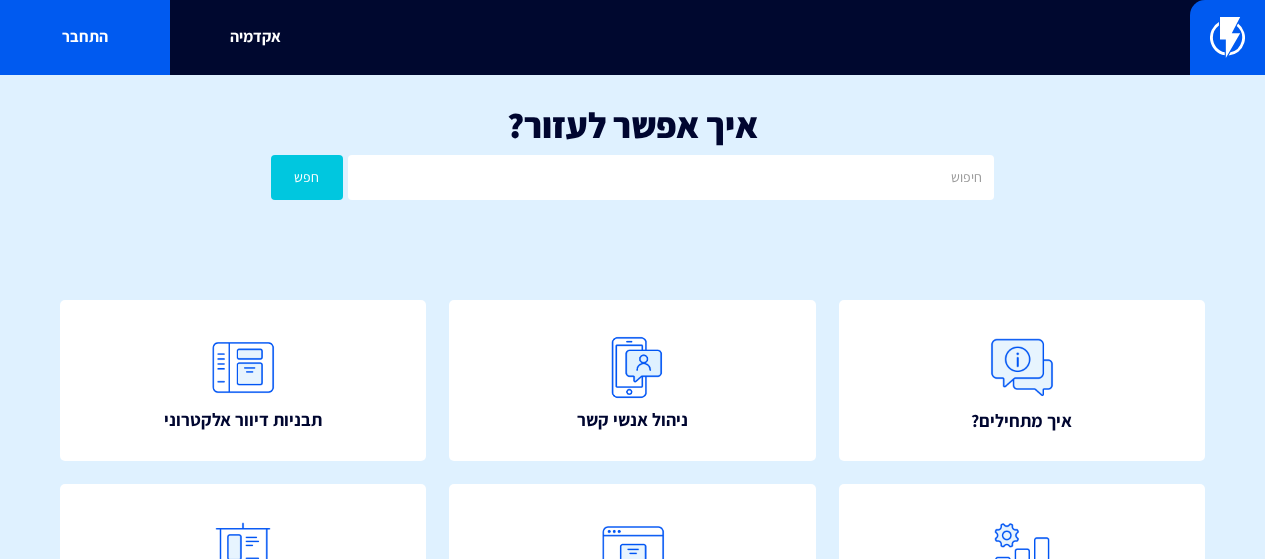 scroll, scrollTop: 0, scrollLeft: 0, axis: both 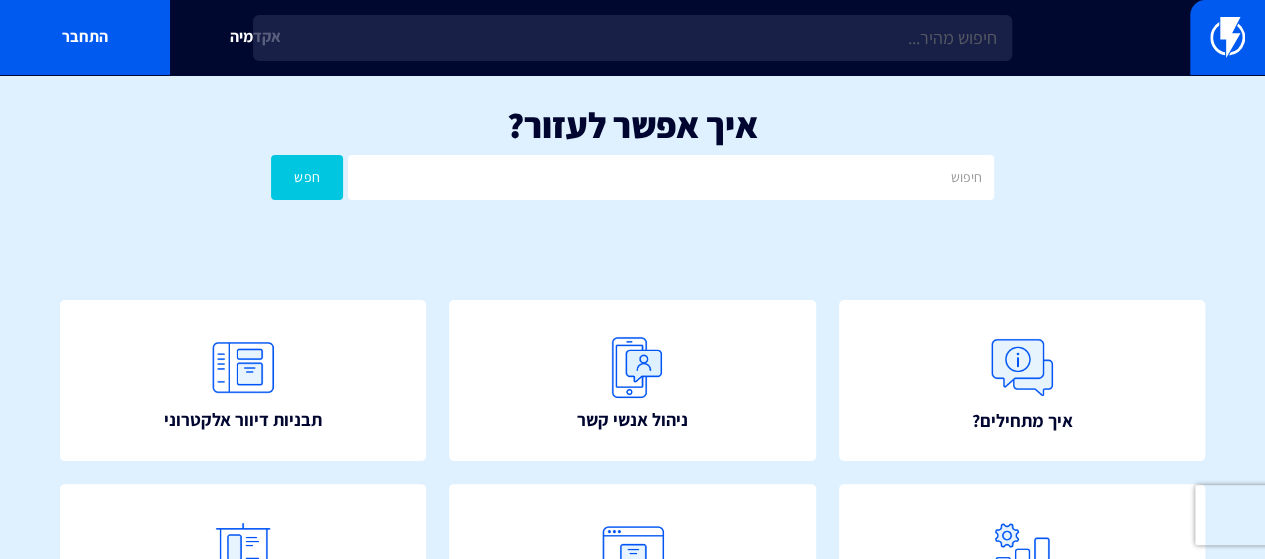 click on "ניהול אנשי קשר" at bounding box center [632, 381] 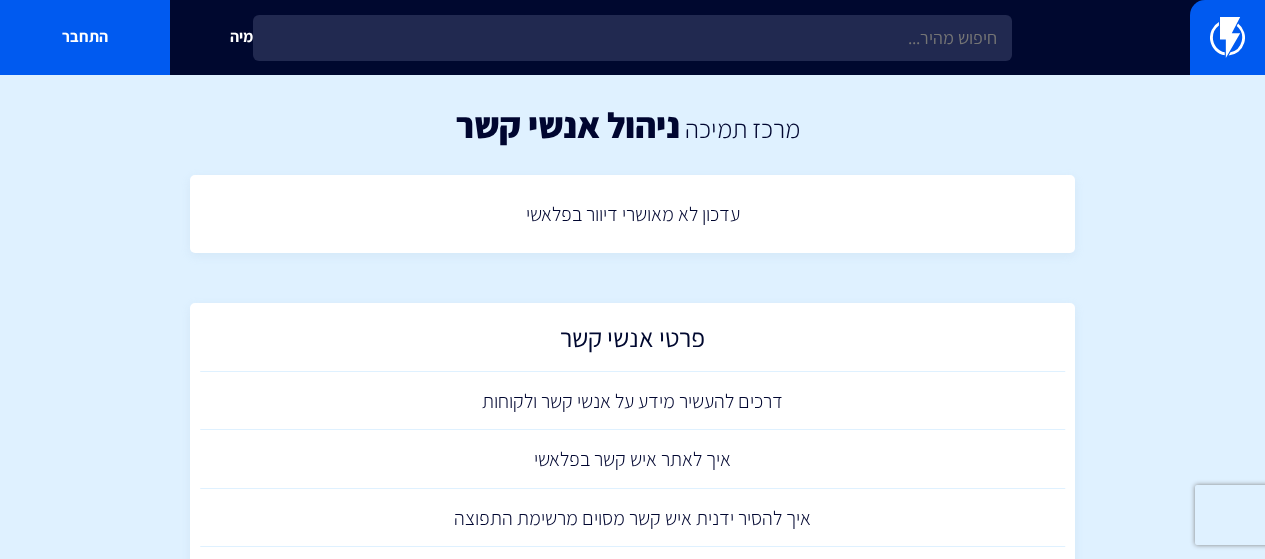 scroll, scrollTop: 0, scrollLeft: 0, axis: both 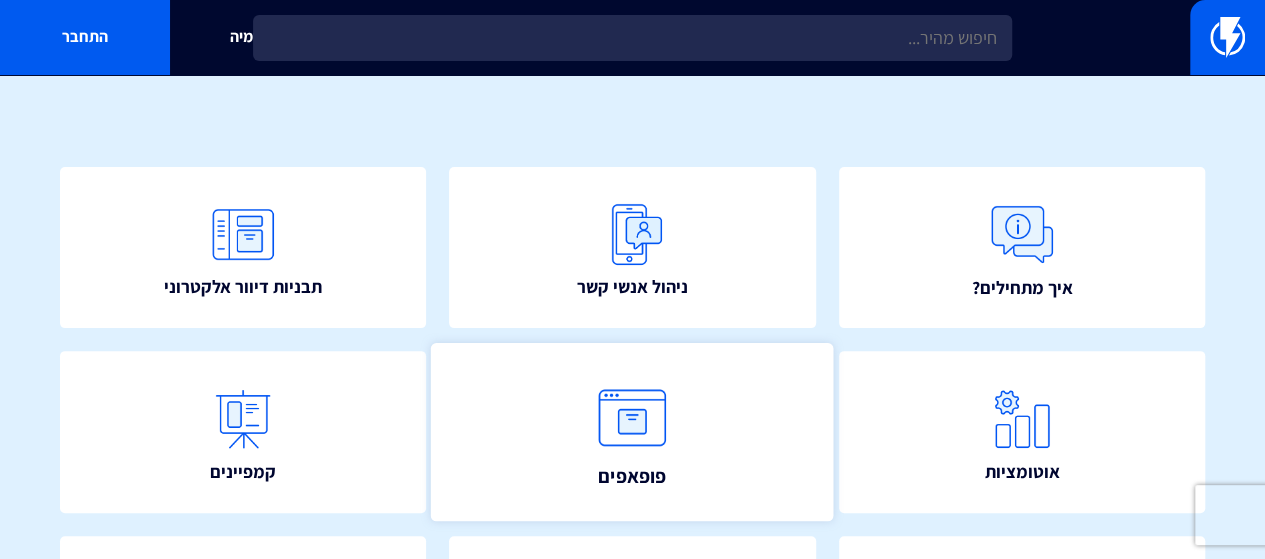 click at bounding box center [633, 418] 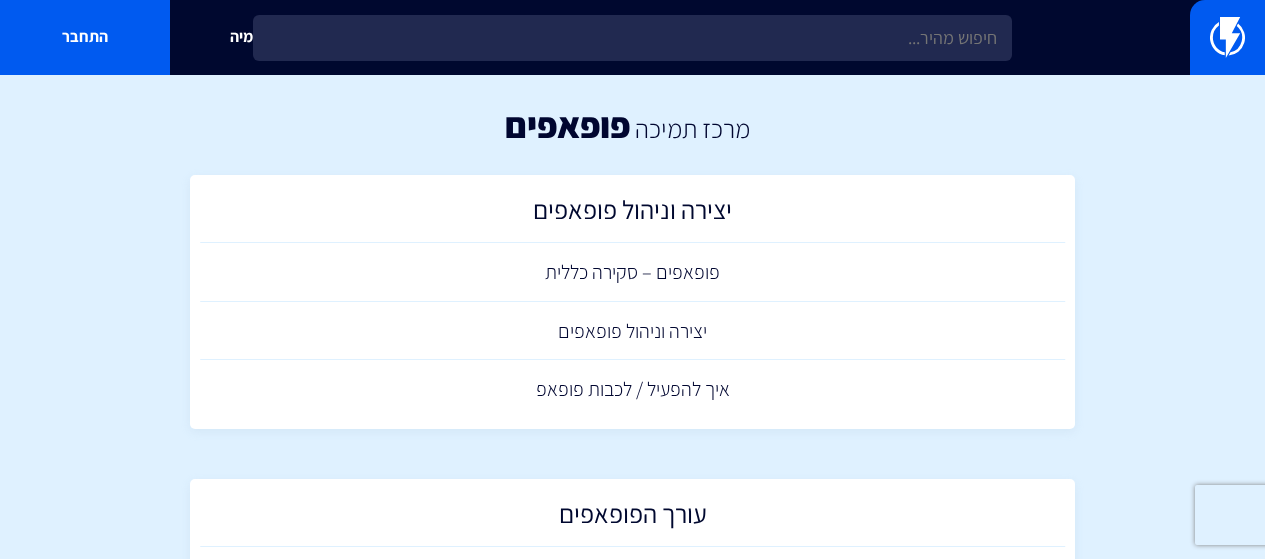 scroll, scrollTop: 0, scrollLeft: 0, axis: both 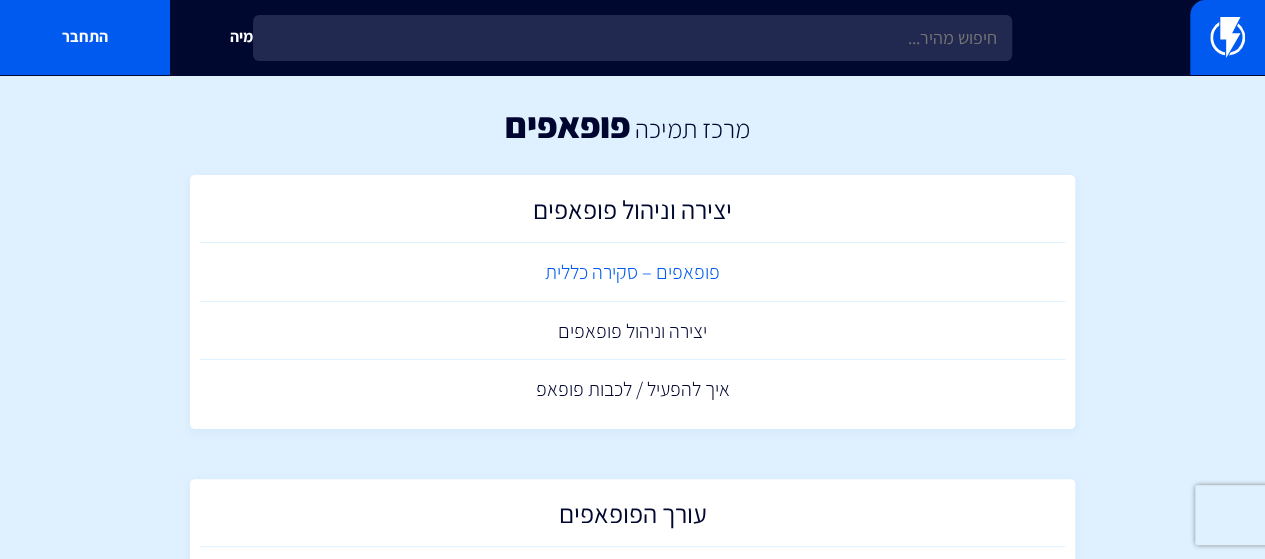 click on "פופאפים – סקירה כללית" at bounding box center [633, 272] 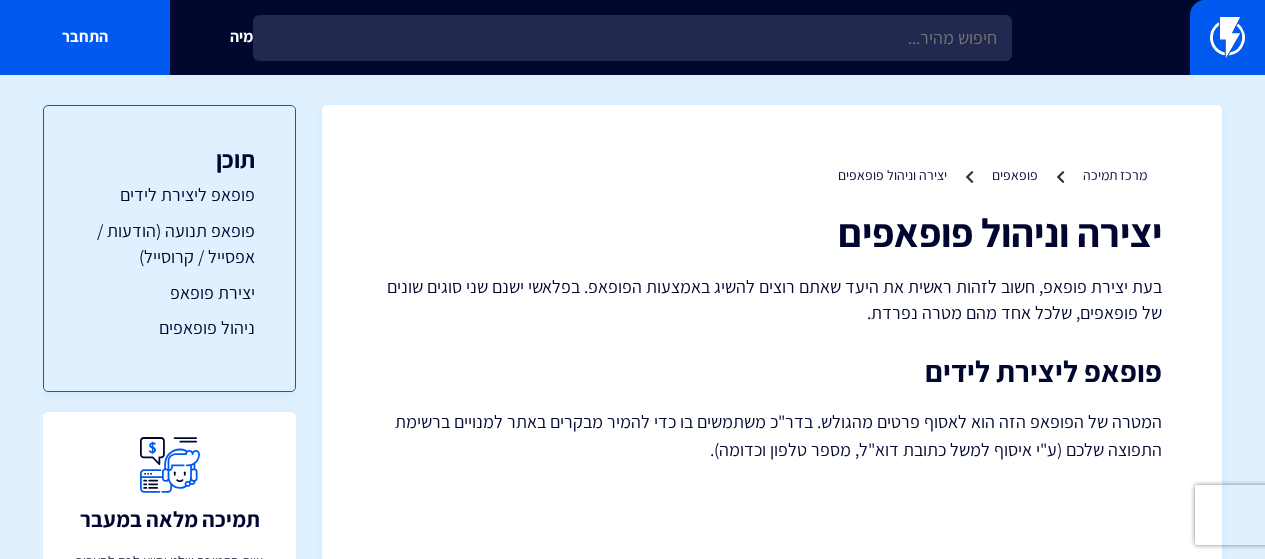 scroll, scrollTop: 0, scrollLeft: 0, axis: both 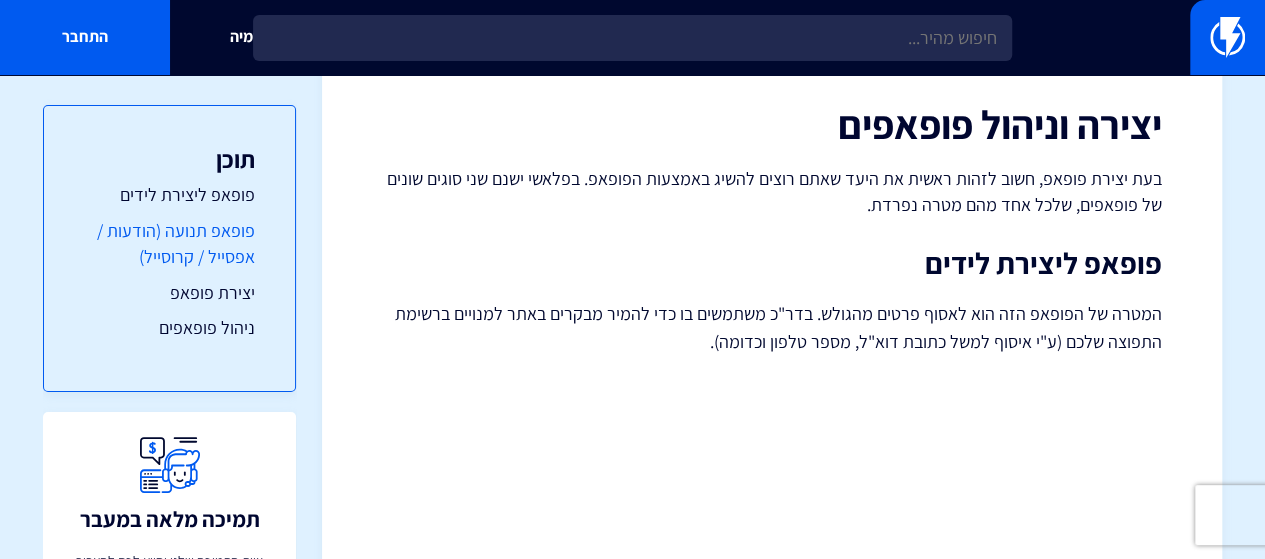 click on "פופאפ תנועה (הודעות / אפסייל / קרוסייל)" at bounding box center (169, 243) 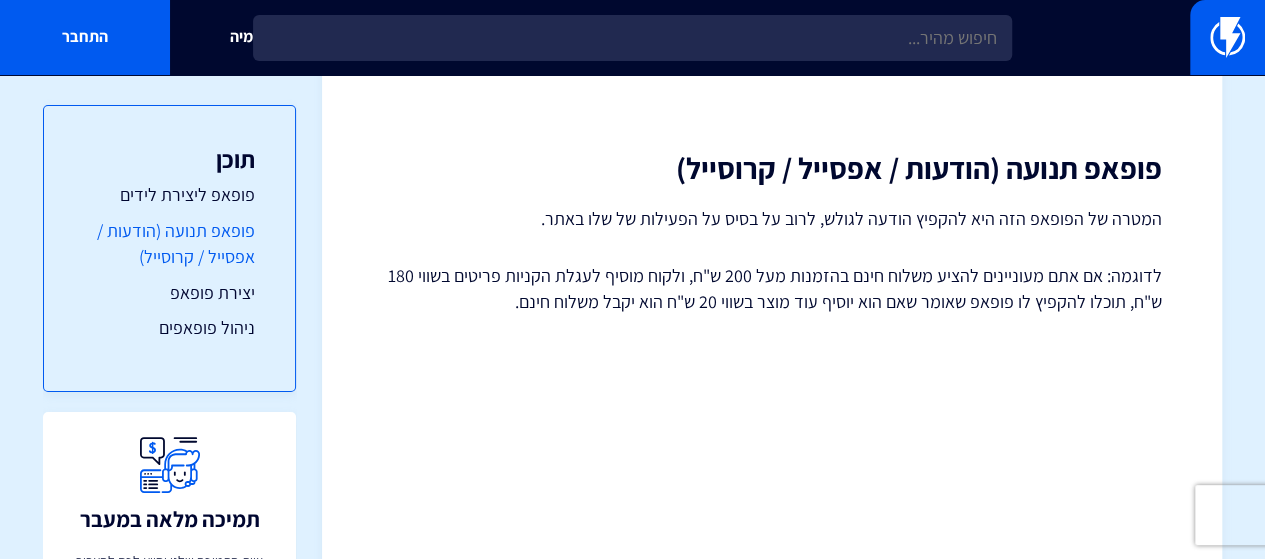 scroll, scrollTop: 684, scrollLeft: 0, axis: vertical 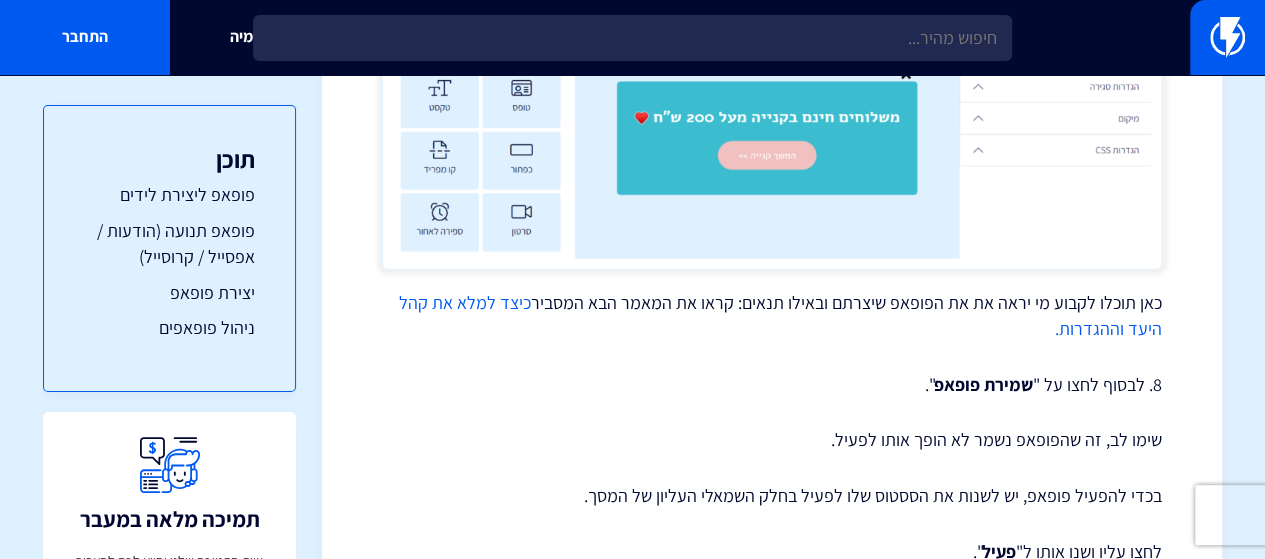 click on "כיצד למלא את קהל היעד וההגדרות." at bounding box center (780, 315) 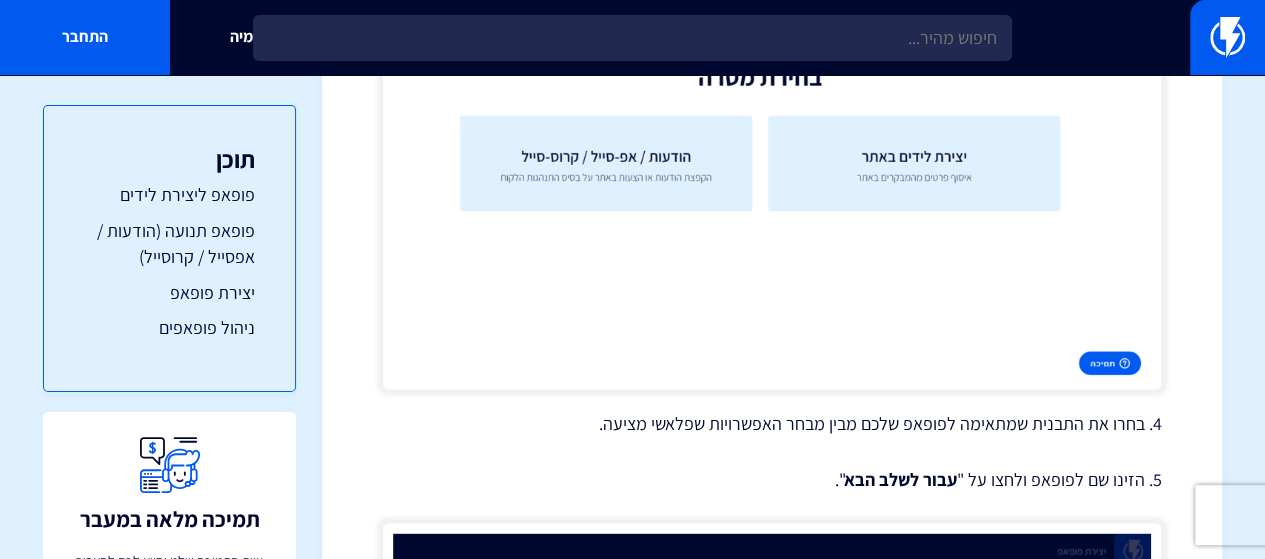 scroll, scrollTop: 1806, scrollLeft: 0, axis: vertical 